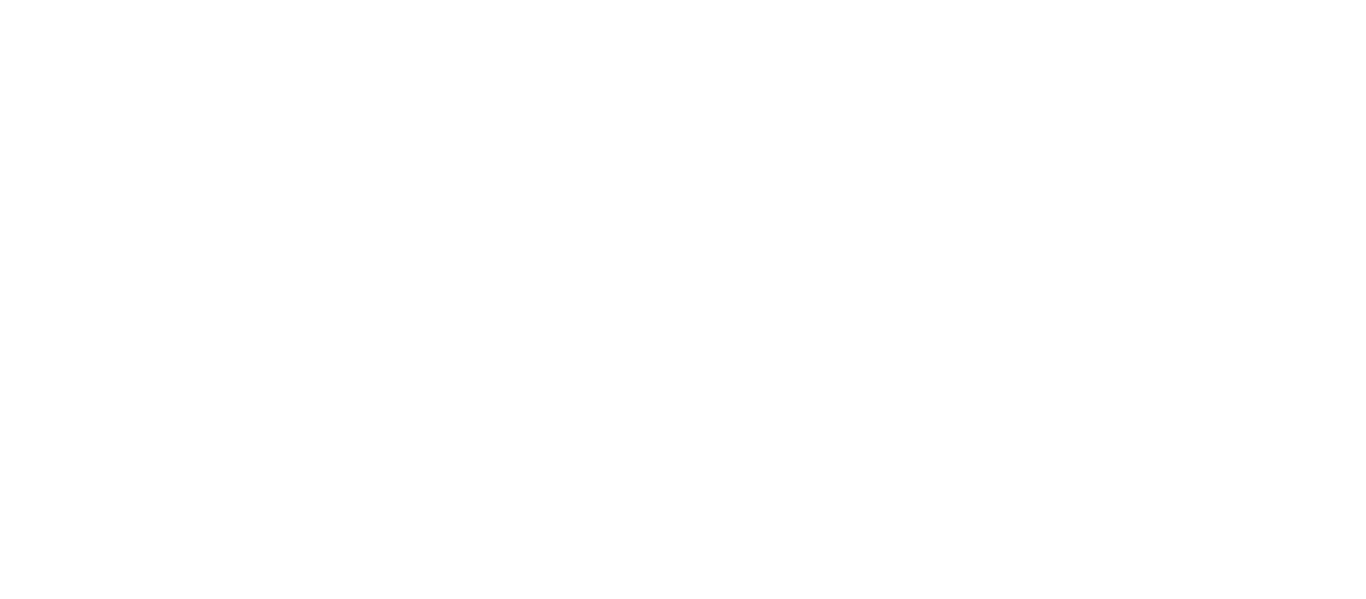 scroll, scrollTop: 0, scrollLeft: 0, axis: both 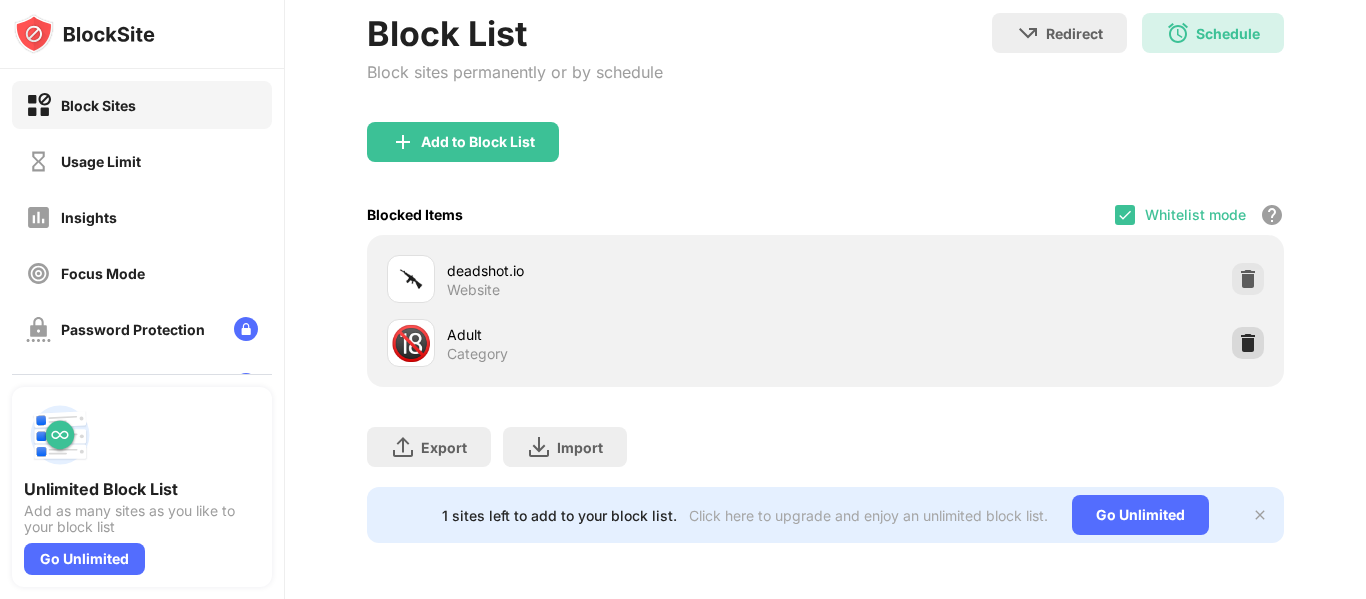 click at bounding box center (1248, 343) 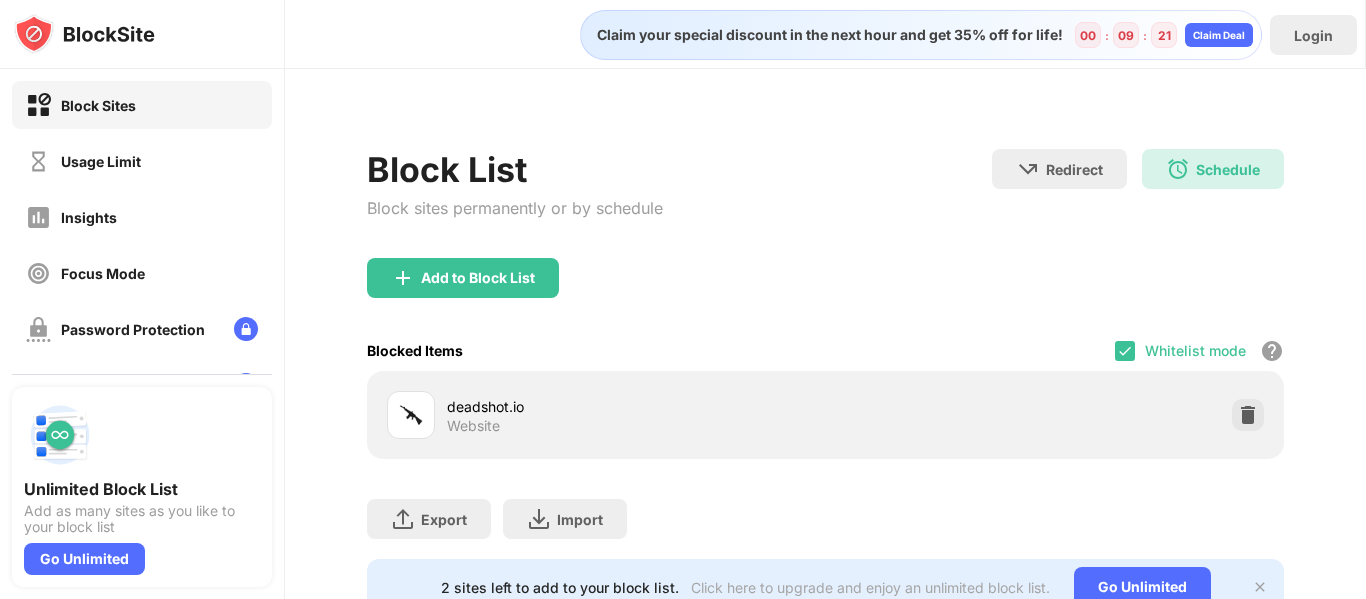 scroll, scrollTop: 87, scrollLeft: 0, axis: vertical 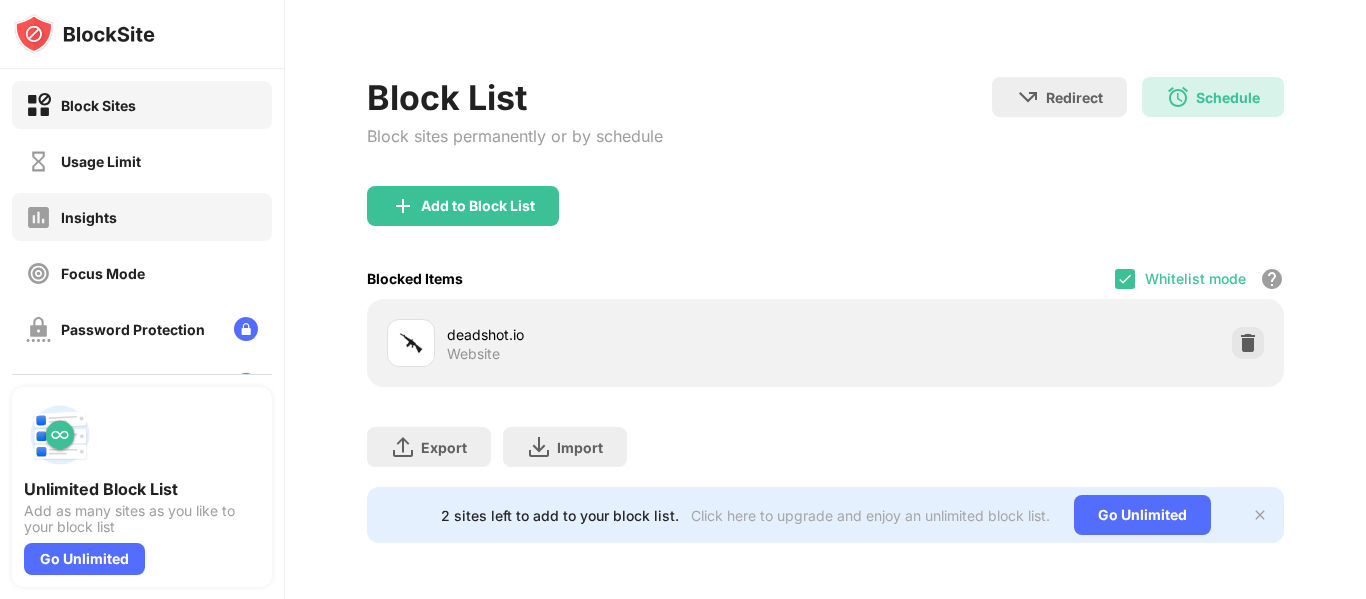 click on "Insights" at bounding box center (142, 217) 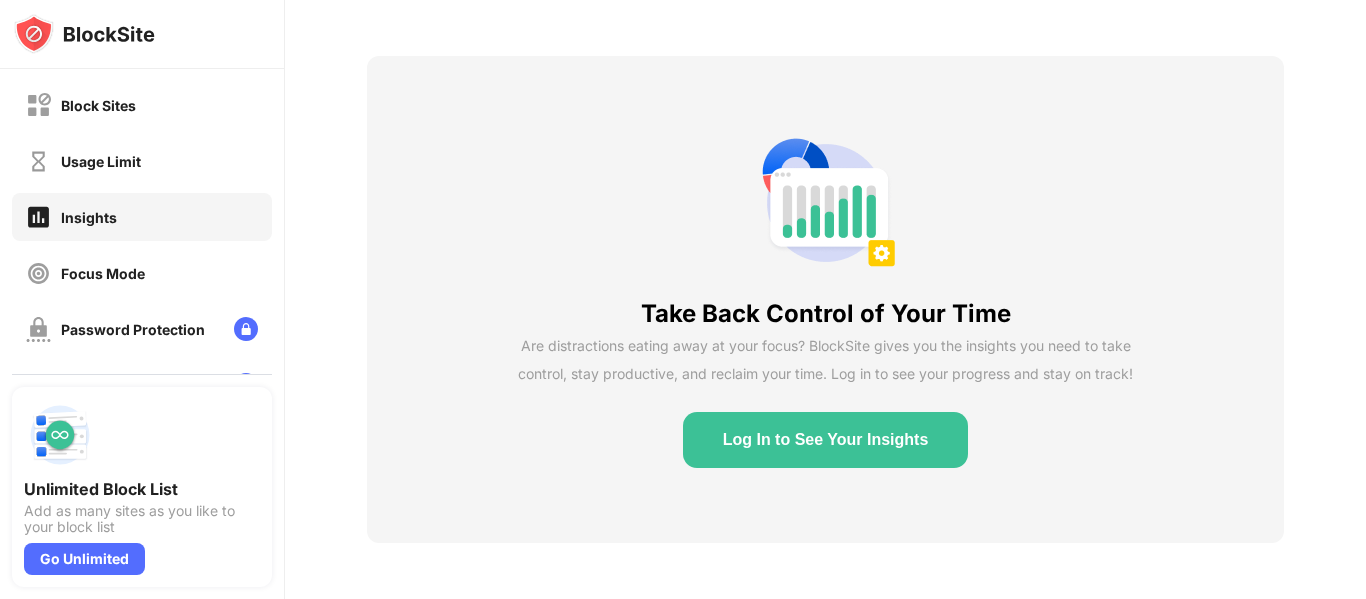 scroll, scrollTop: 84, scrollLeft: 0, axis: vertical 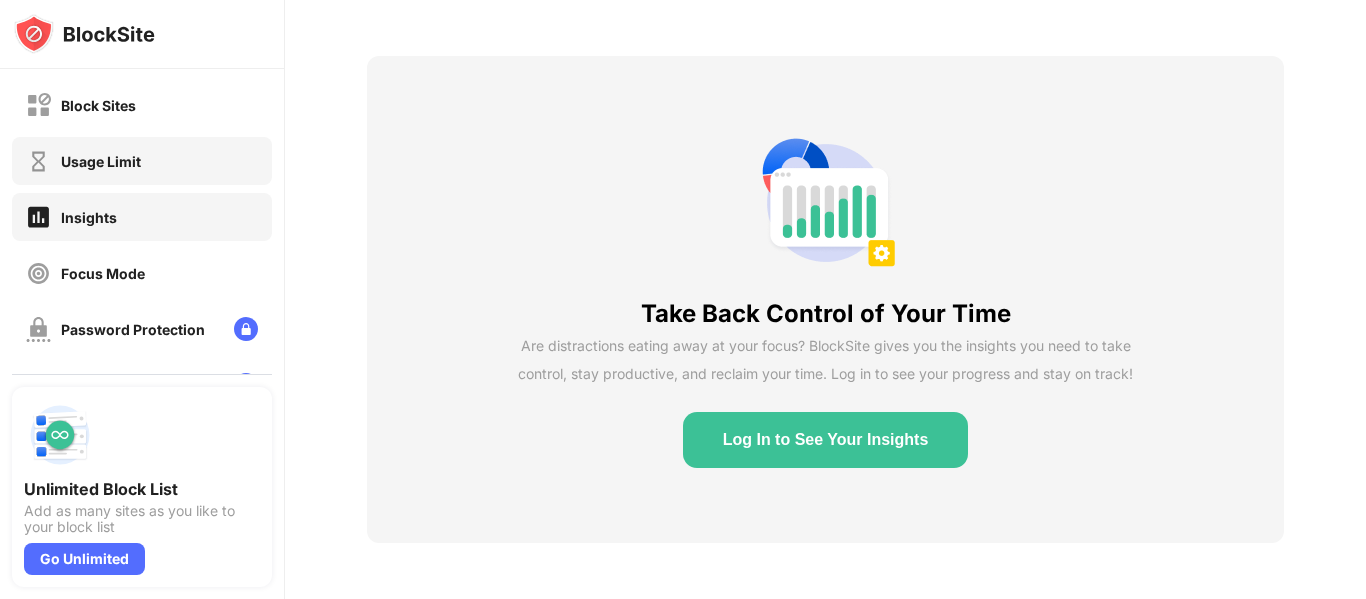 click on "Usage Limit" at bounding box center (142, 161) 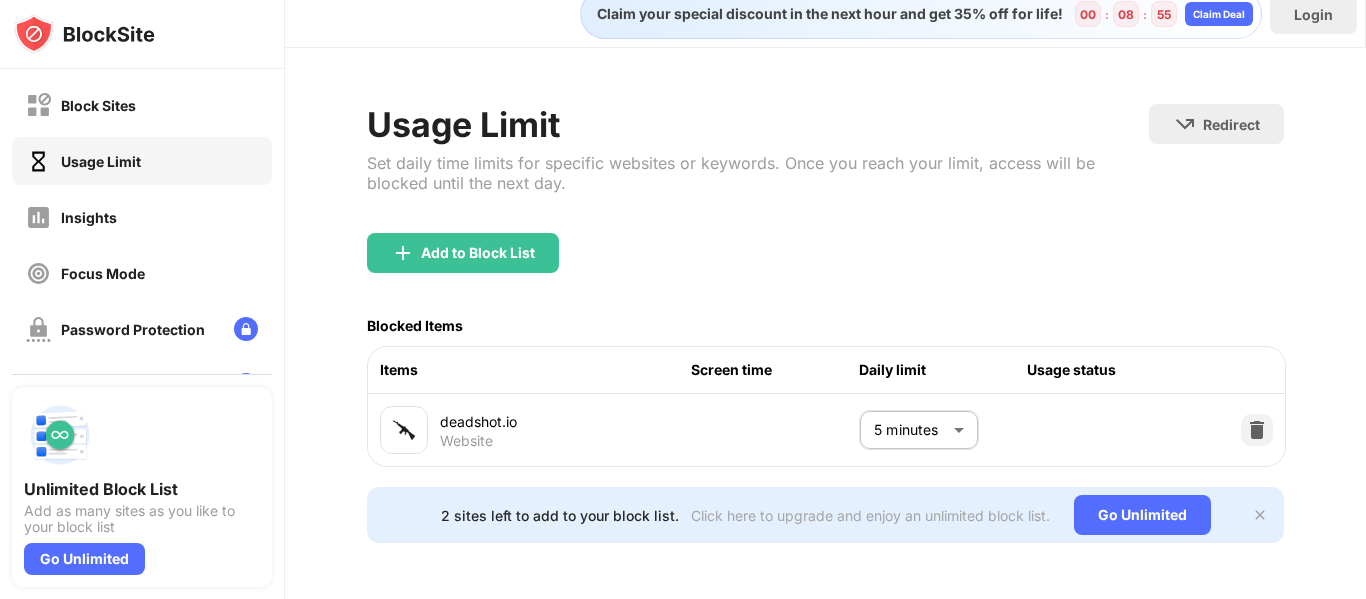scroll, scrollTop: 0, scrollLeft: 0, axis: both 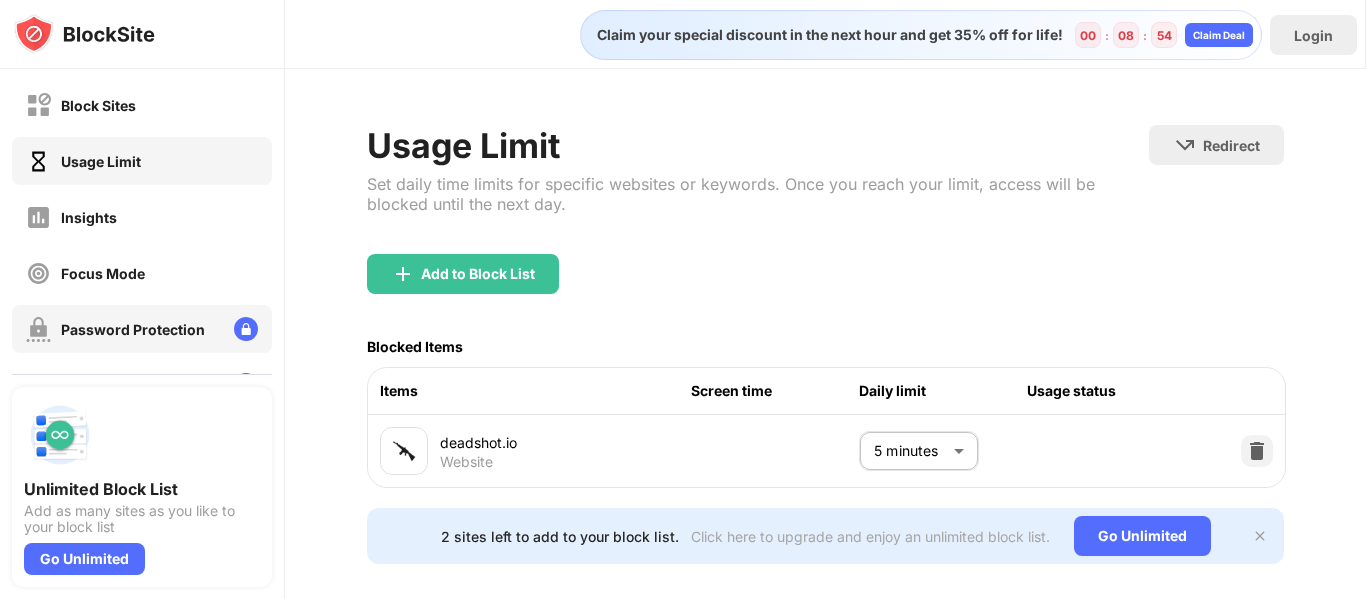 click on "Password Protection" at bounding box center [142, 329] 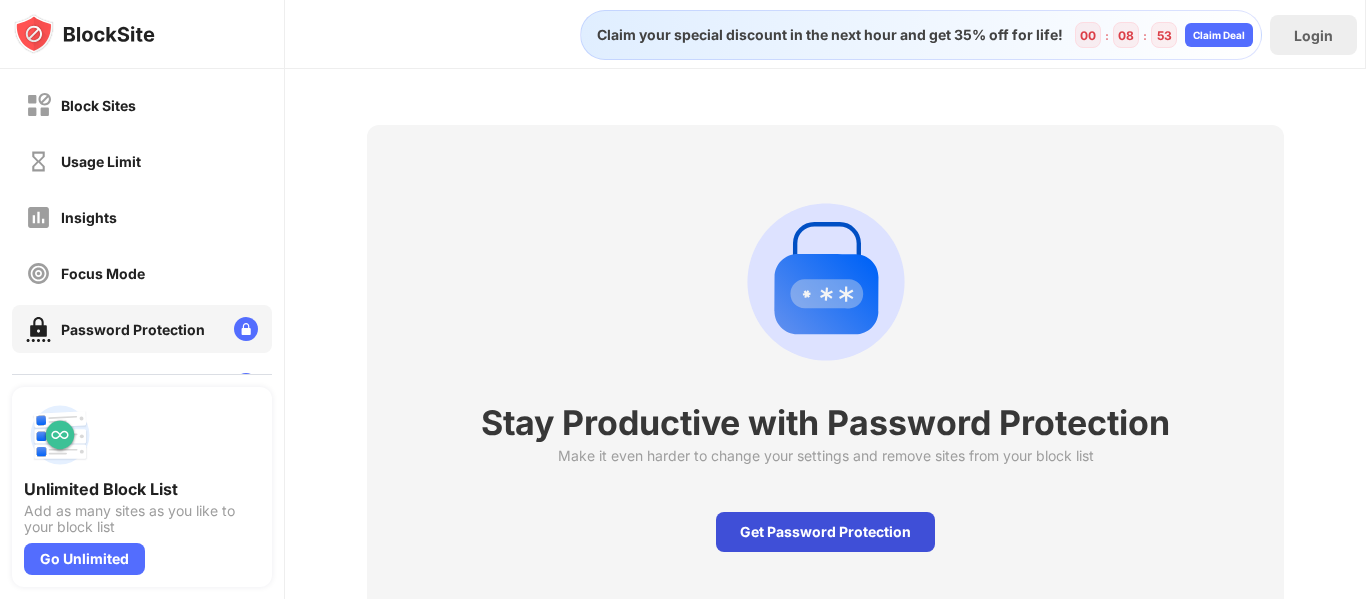 click on "Get Password Protection" at bounding box center (825, 532) 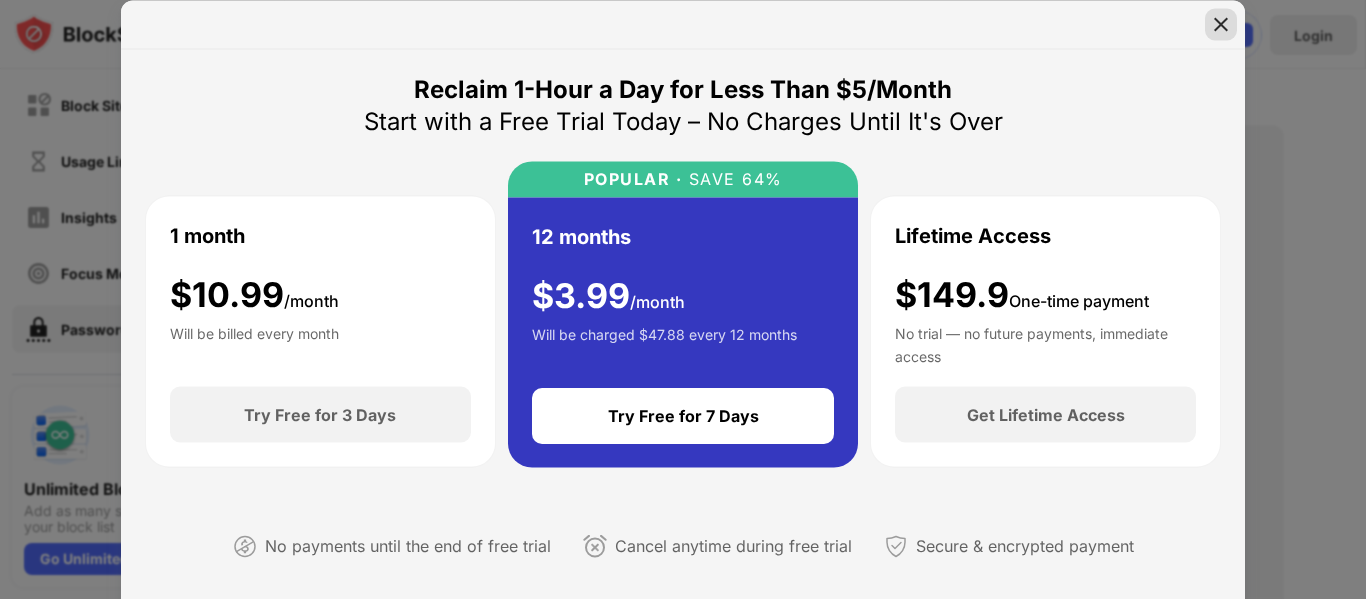 click at bounding box center (1221, 24) 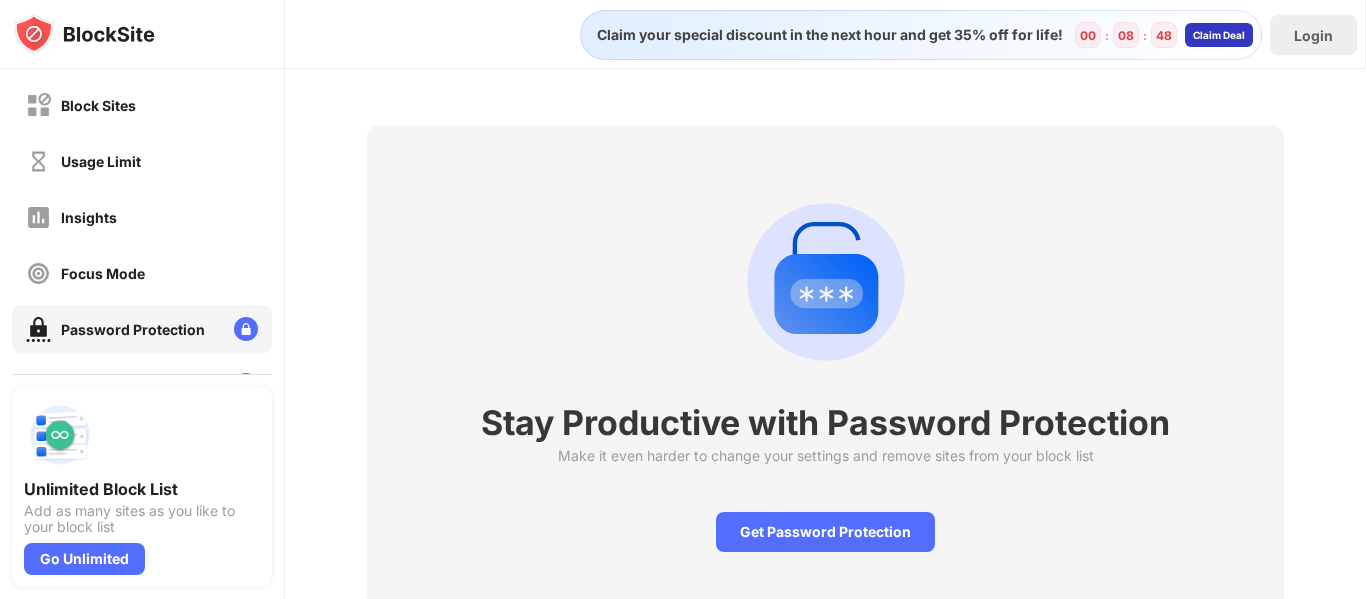 click on "Claim Deal" at bounding box center (1219, 35) 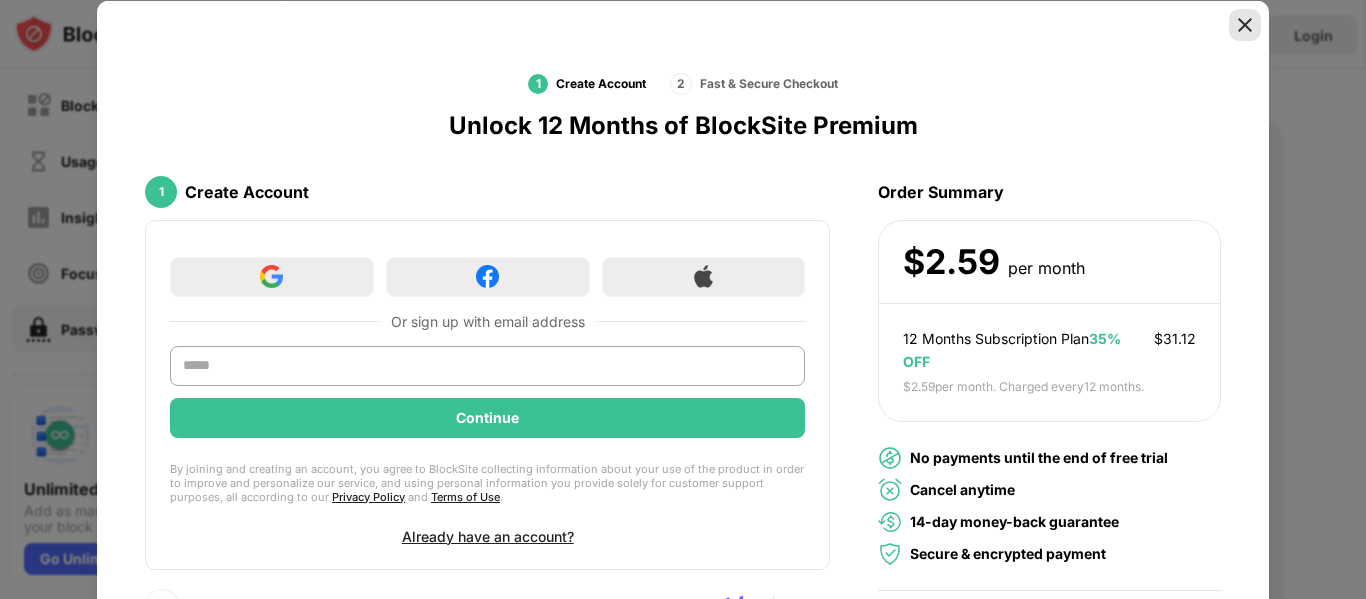 click at bounding box center [1245, 24] 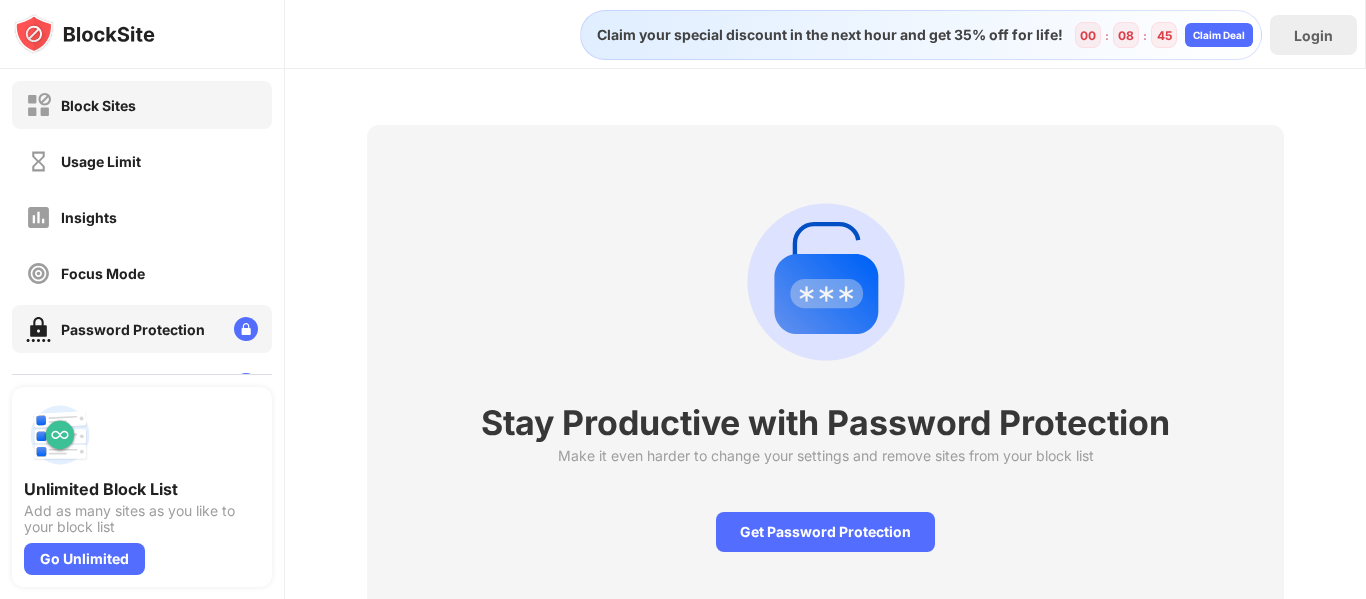 click on "Block Sites" at bounding box center [142, 105] 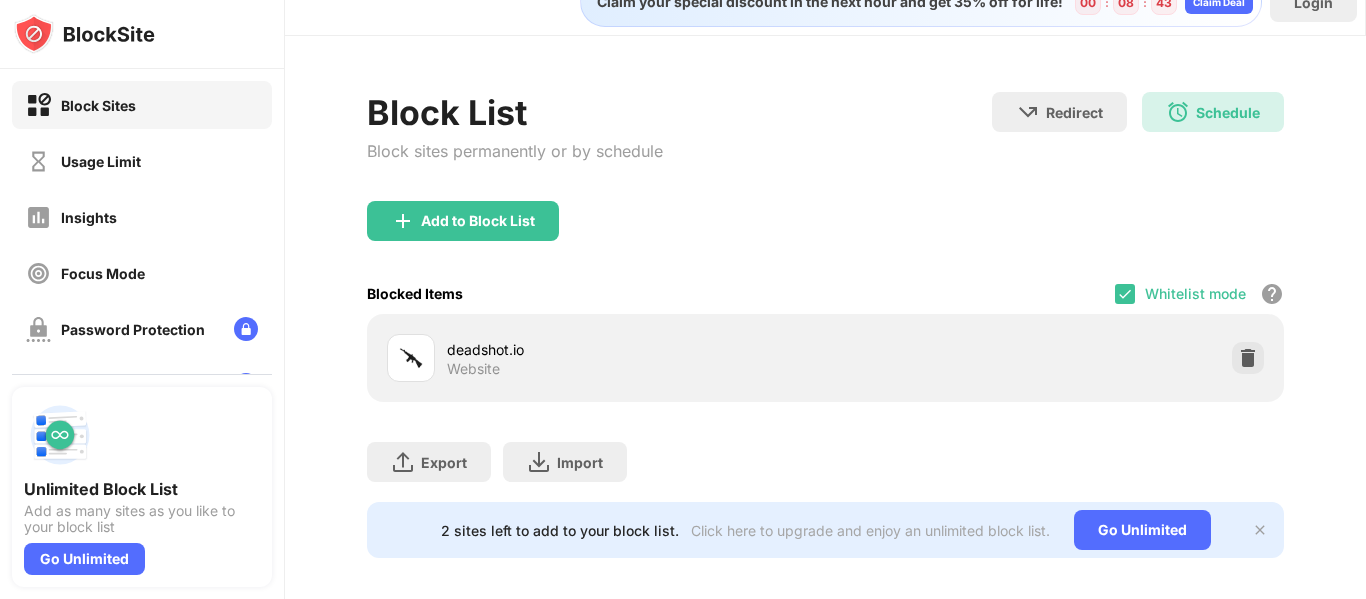 scroll, scrollTop: 63, scrollLeft: 0, axis: vertical 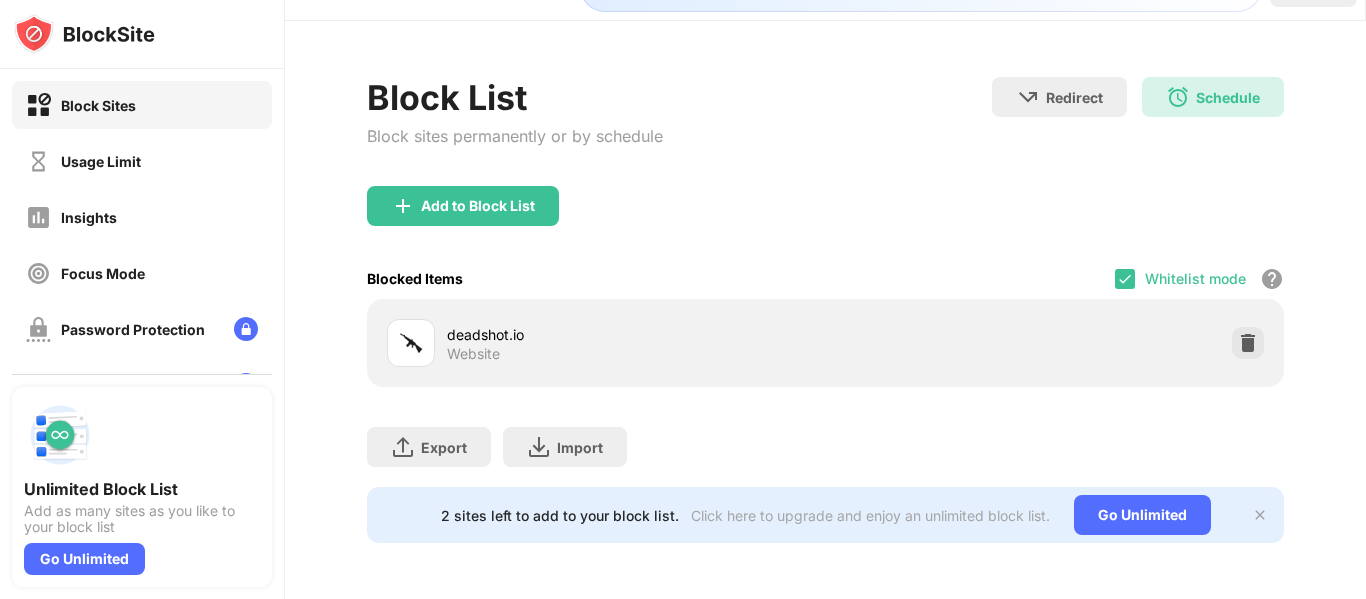 click at bounding box center (1260, 515) 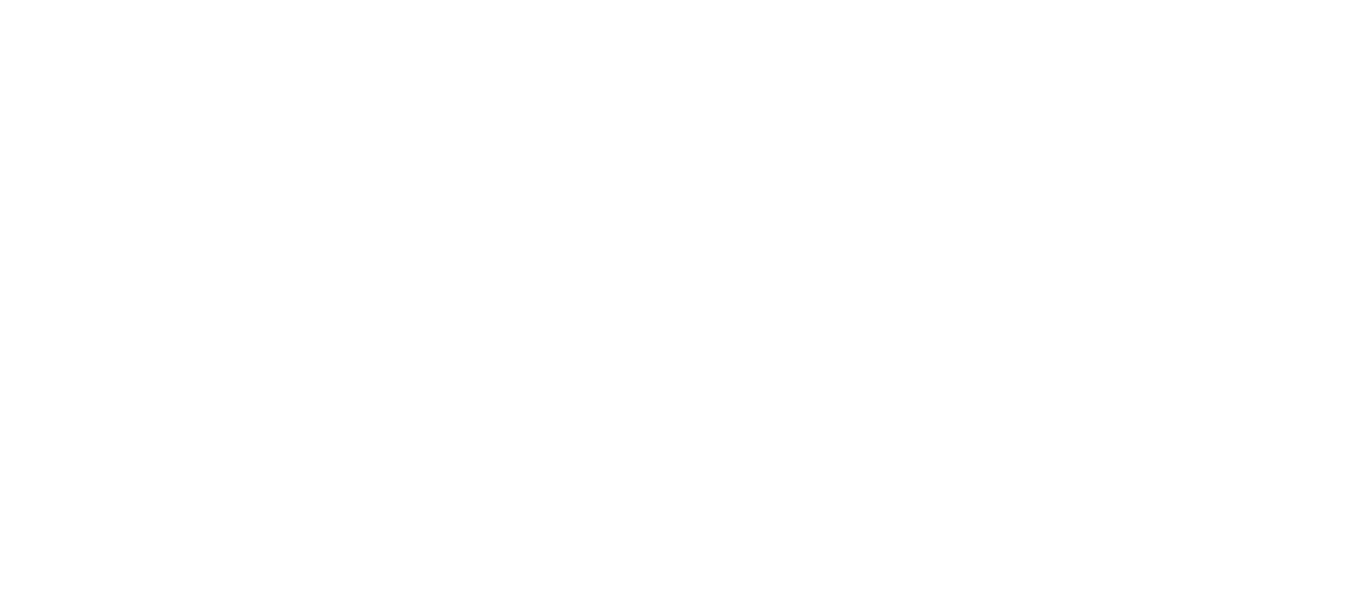 scroll, scrollTop: 0, scrollLeft: 0, axis: both 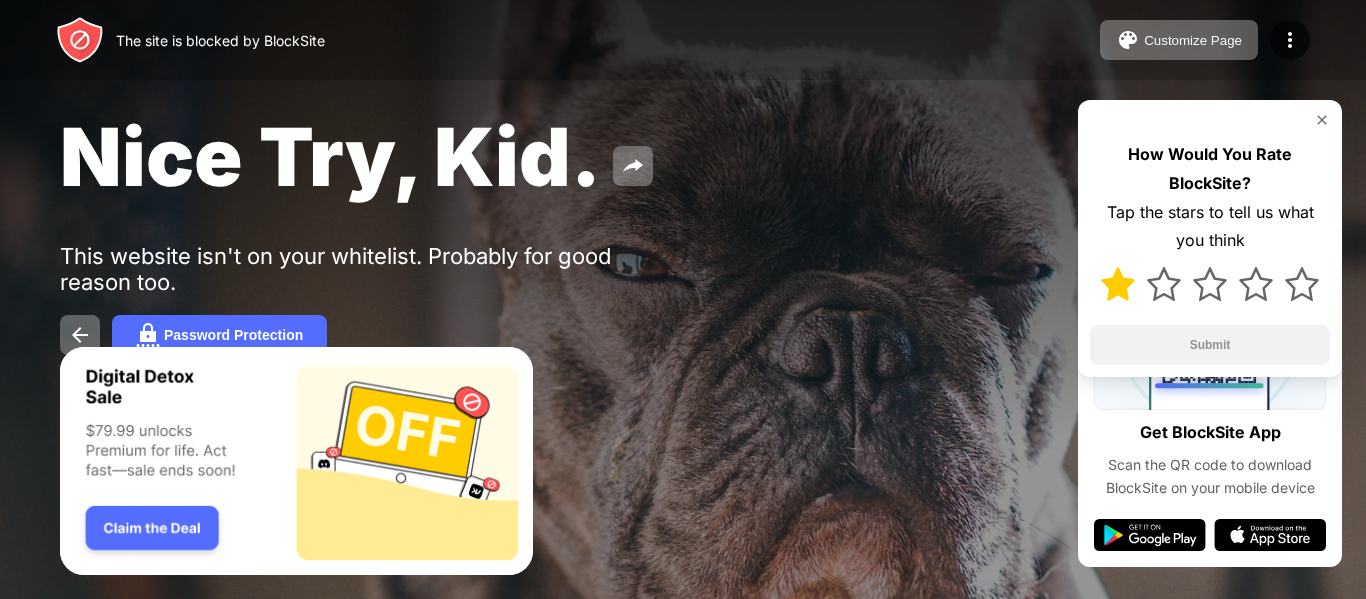 click at bounding box center [1118, 284] 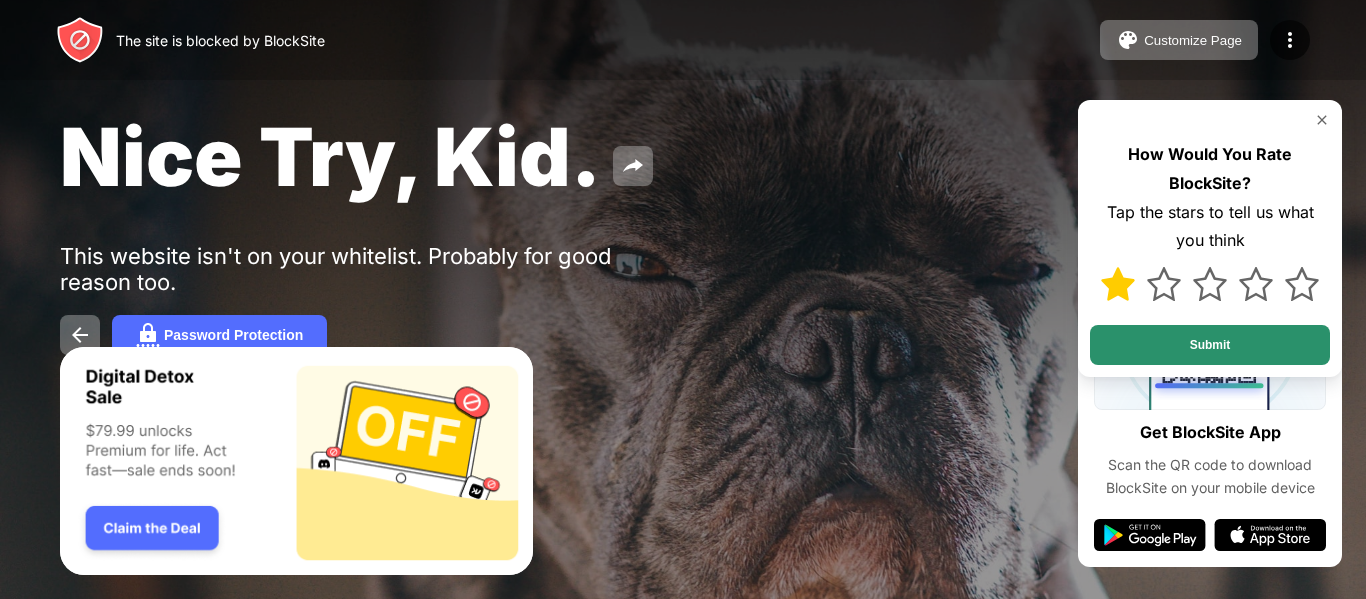 click on "Submit" at bounding box center (1210, 345) 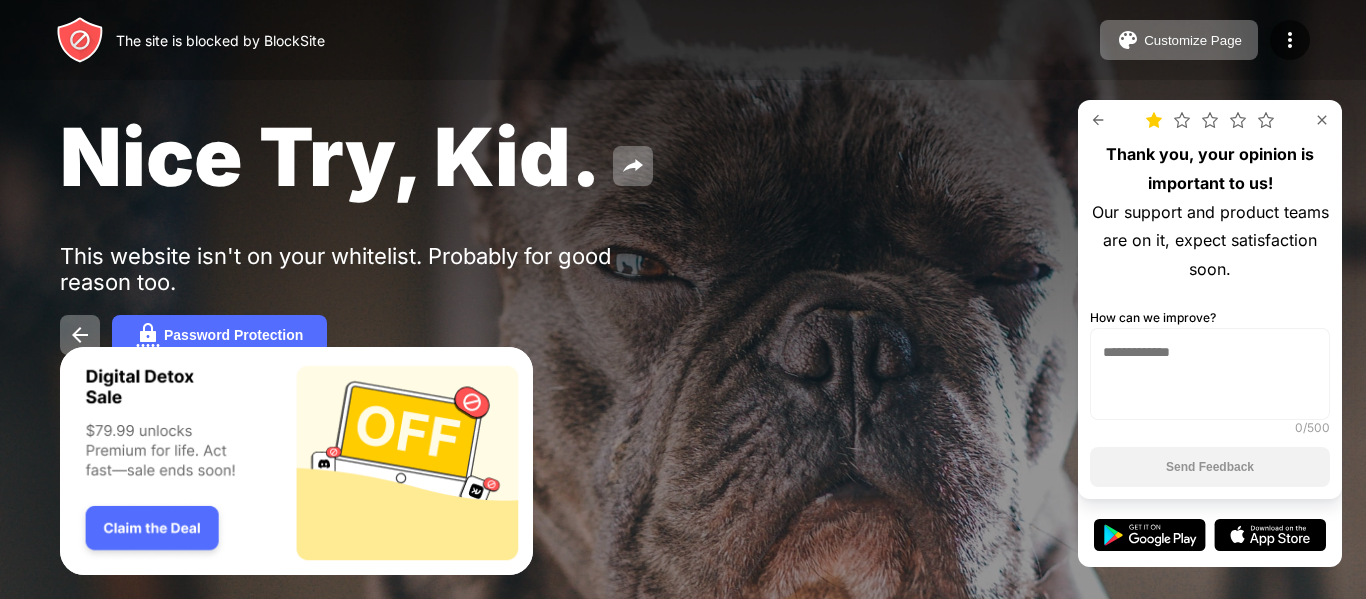 click at bounding box center (1210, 374) 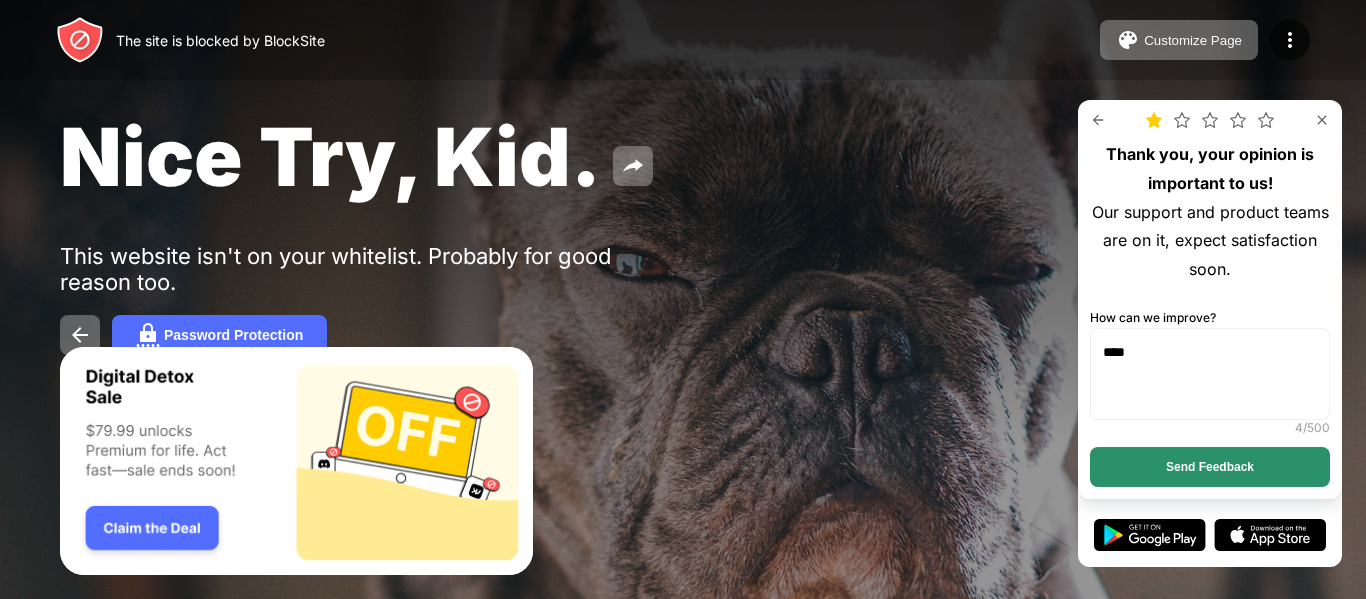 type on "****" 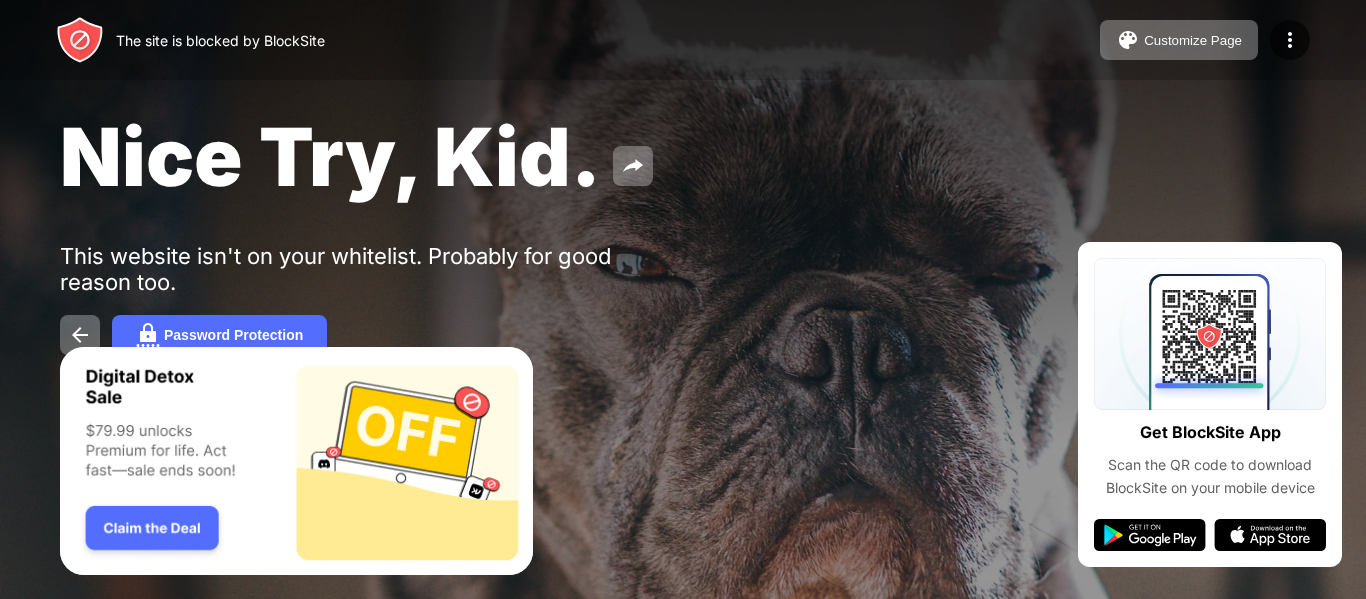 scroll, scrollTop: 0, scrollLeft: 0, axis: both 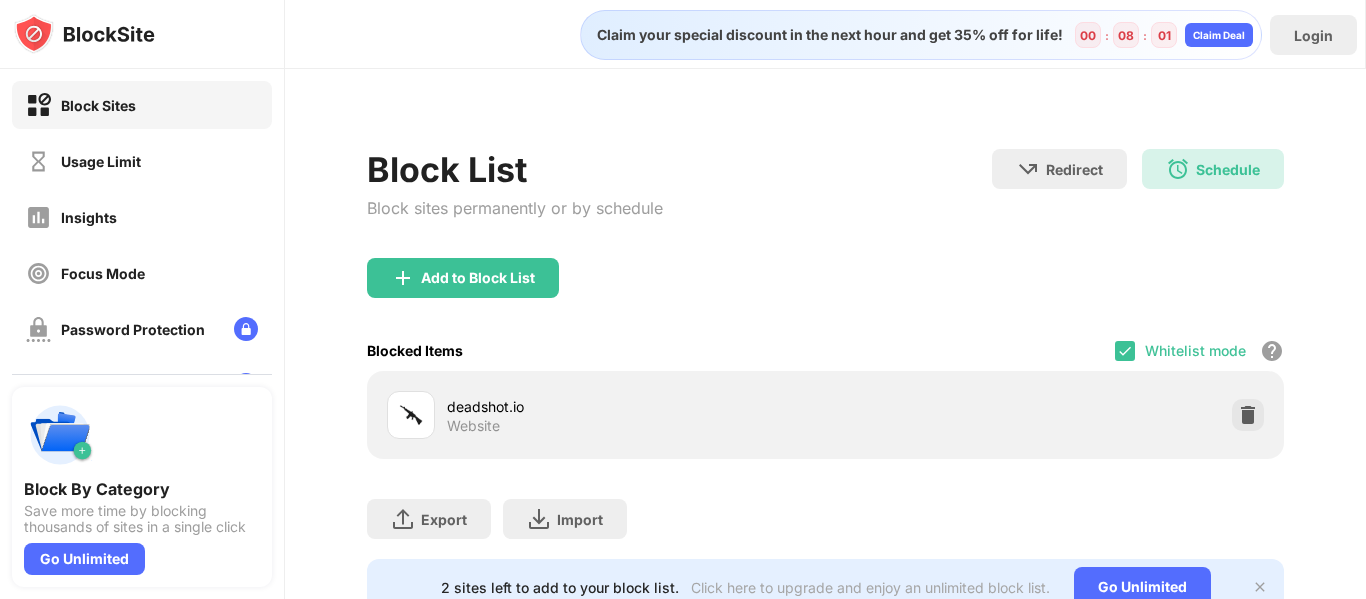 click on "Block List Block sites permanently or by schedule Redirect Choose a site to be redirected to when blocking is active Schedule 10:00 to 13:00 Every Day" at bounding box center [825, 203] 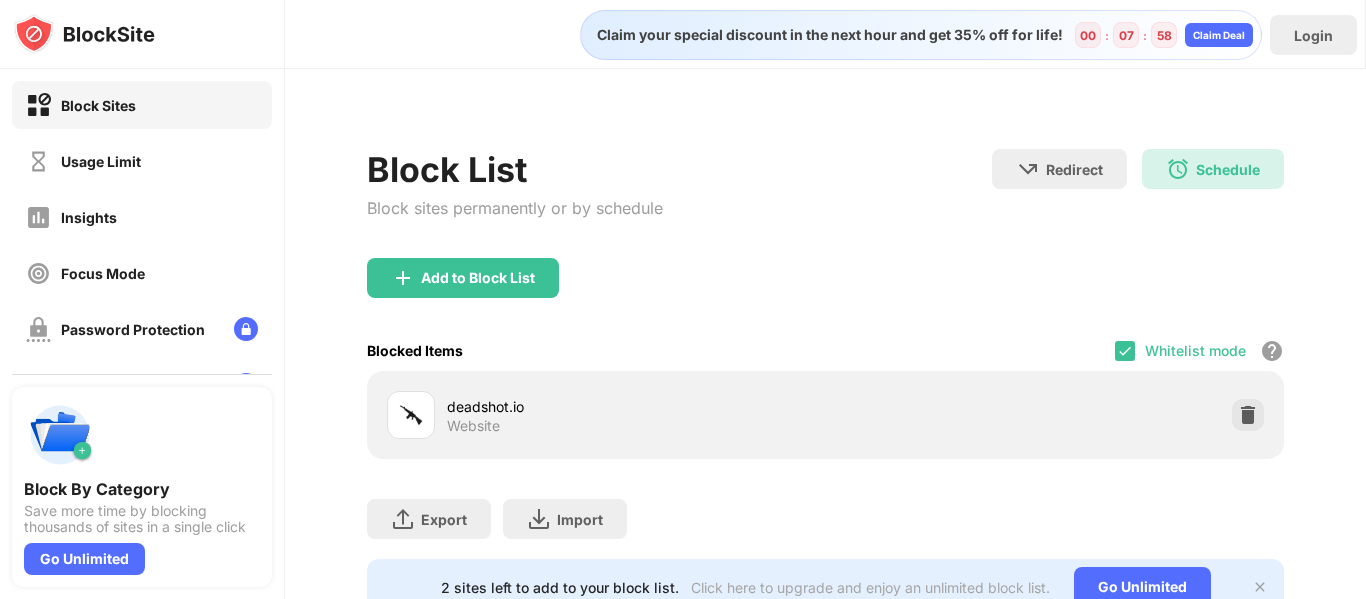 click on "deadshot.io Website" at bounding box center [825, 415] 